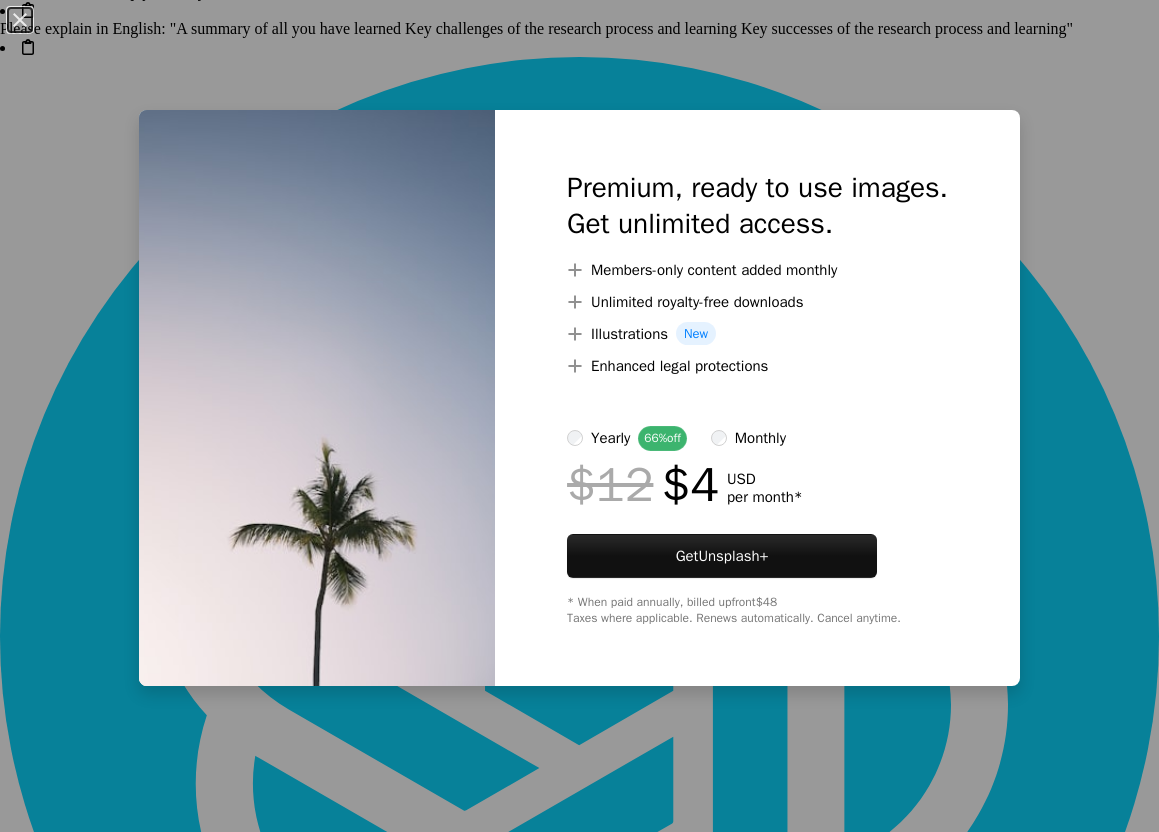 scroll, scrollTop: 46626, scrollLeft: 0, axis: vertical 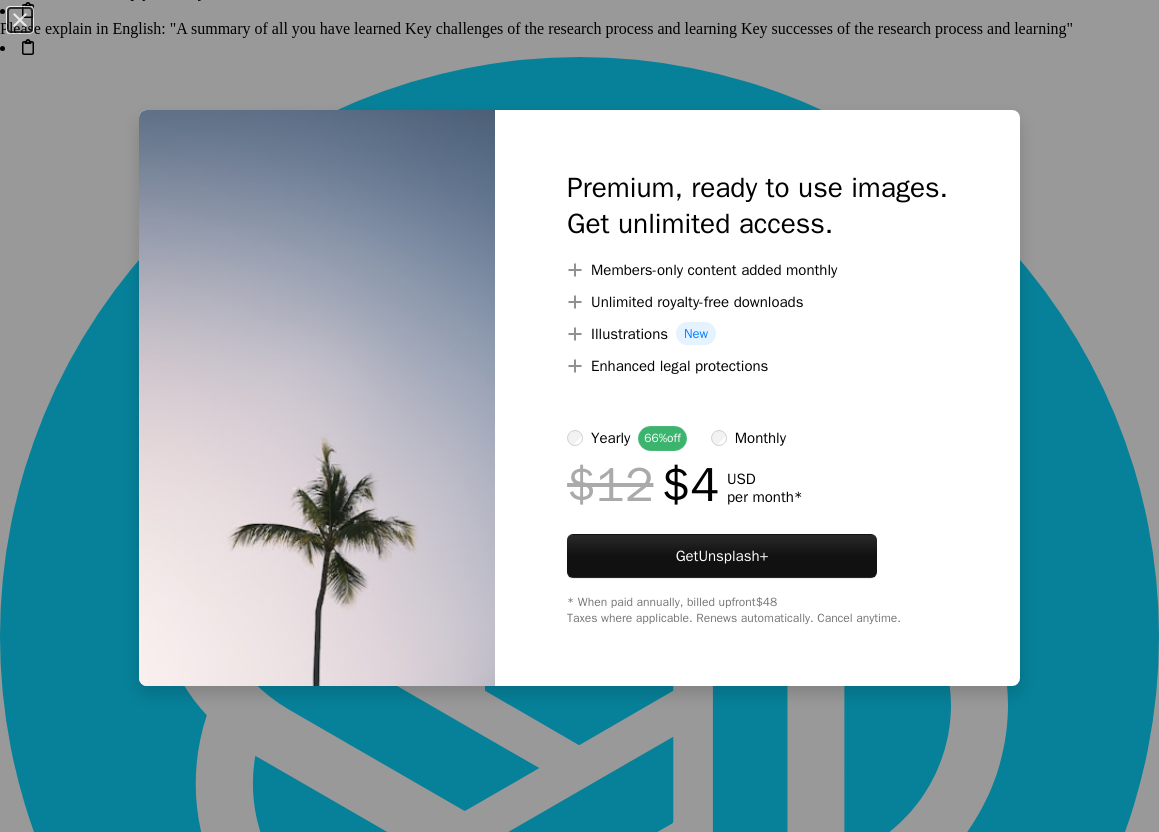 click on "An X shape Premium, ready to use images. Get unlimited access. A plus sign Members-only content added monthly A plus sign Unlimited royalty-free downloads A plus sign Illustrations  New A plus sign Enhanced legal protections yearly 66%  off monthly $12   $4 USD per month * Get  Unsplash+ * When paid annually, billed upfront  $48 Taxes where applicable. Renews automatically. Cancel anytime." at bounding box center [579, 416] 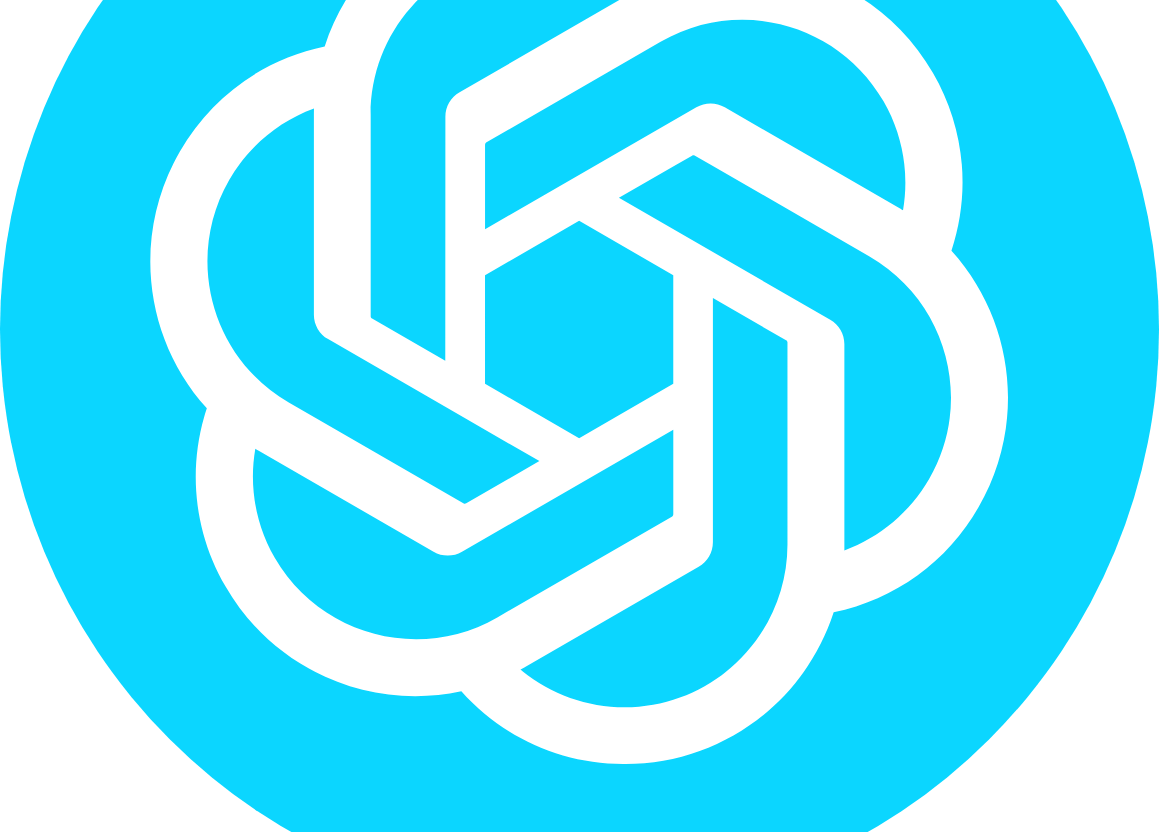 scroll, scrollTop: 83148, scrollLeft: 0, axis: vertical 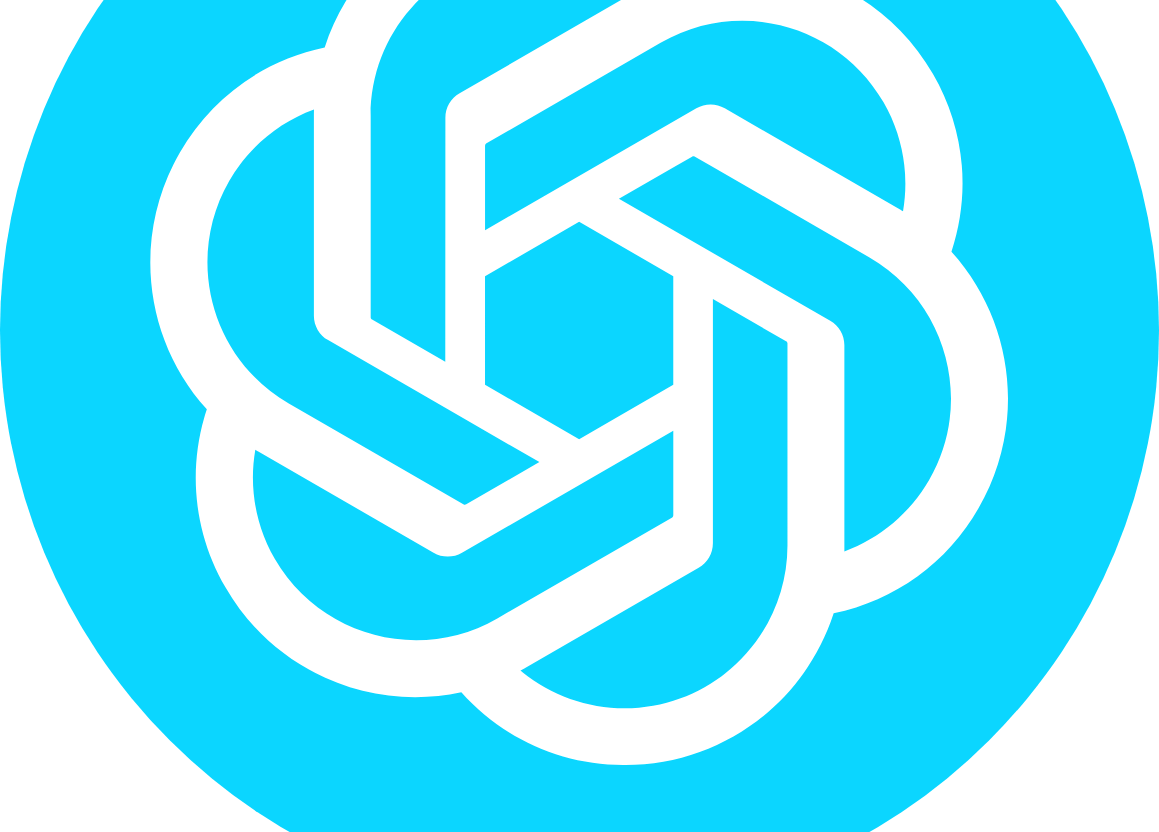 click on "Arrow pointing down" 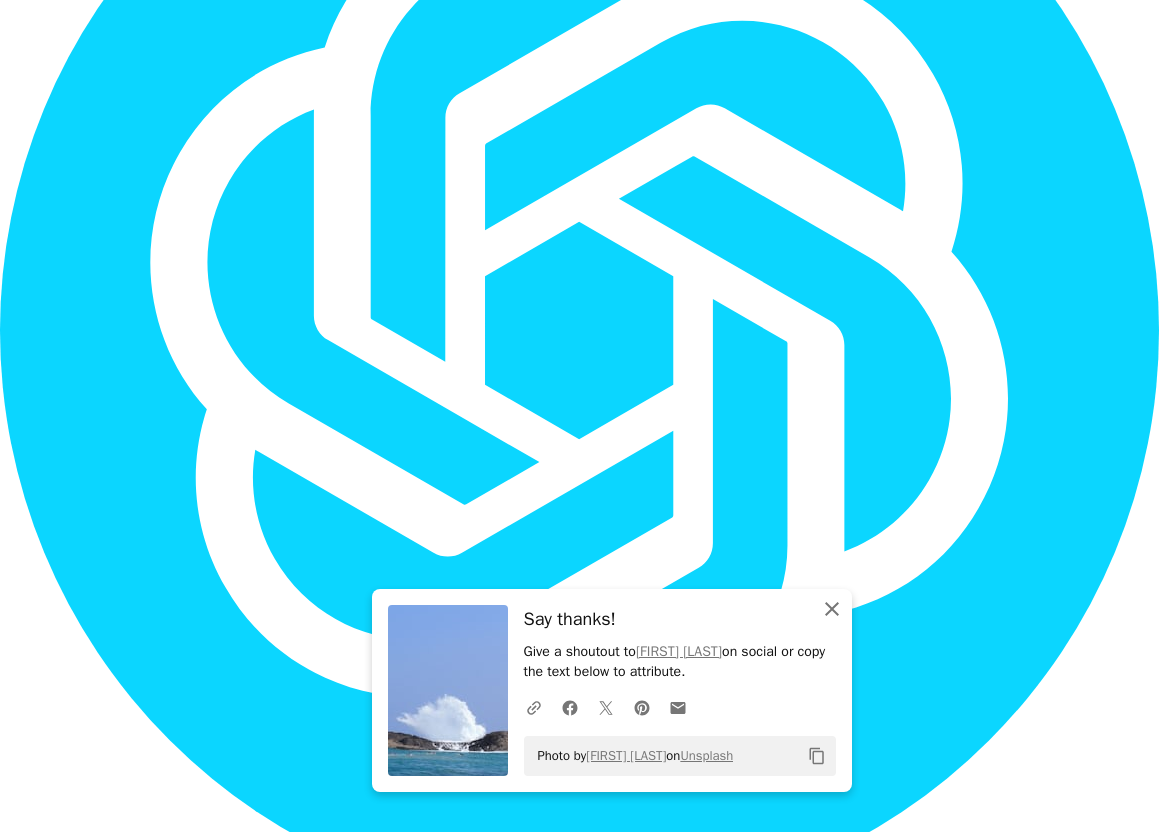 click on "An X shape" 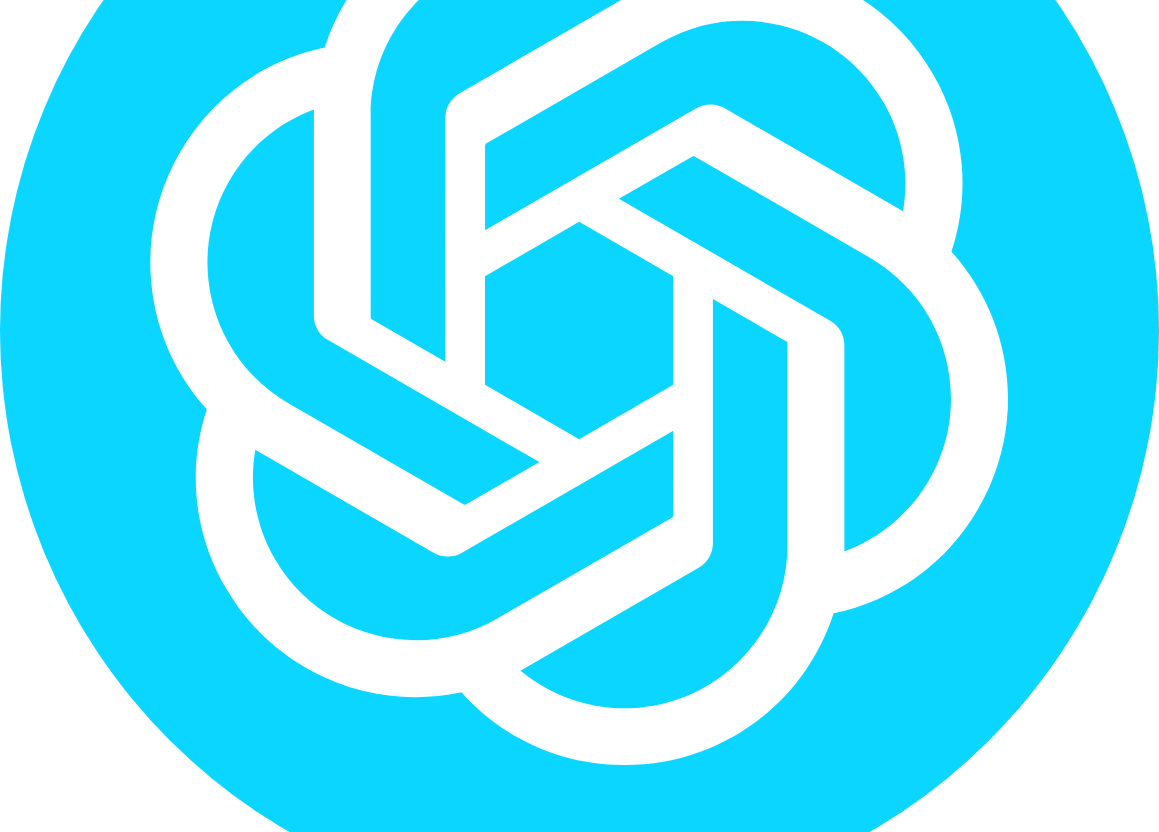 click on "500+ [LOCATION] Pictures [HD] | Download Free Images on Unsplash" at bounding box center (579, -42634) 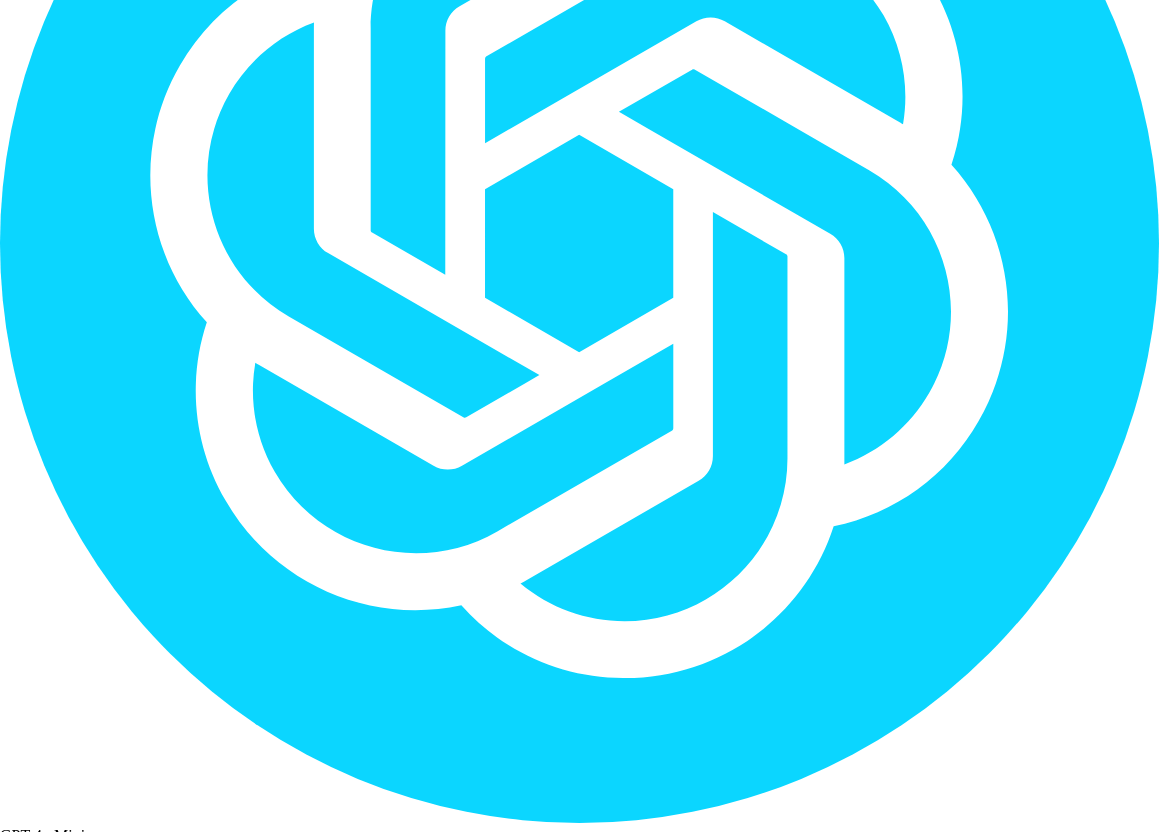 scroll, scrollTop: 86748, scrollLeft: 0, axis: vertical 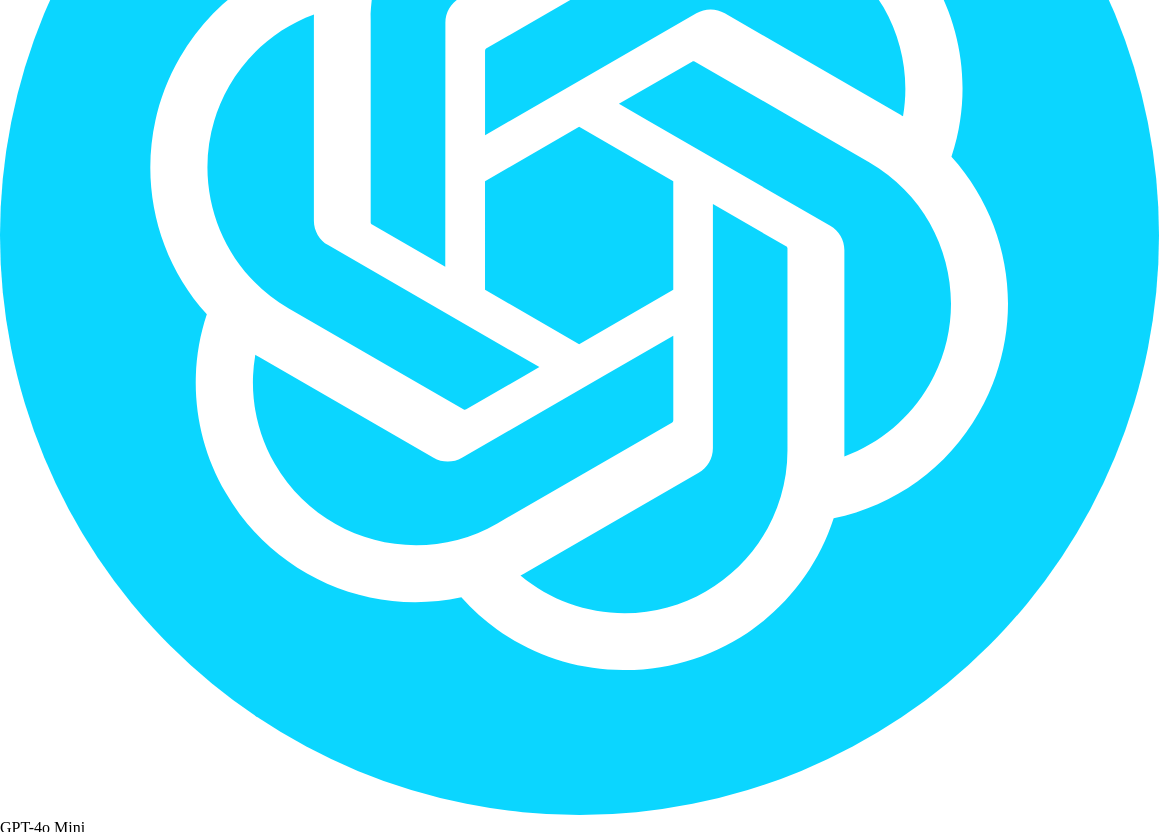 click on "A lock Download" at bounding box center (350, -4658) 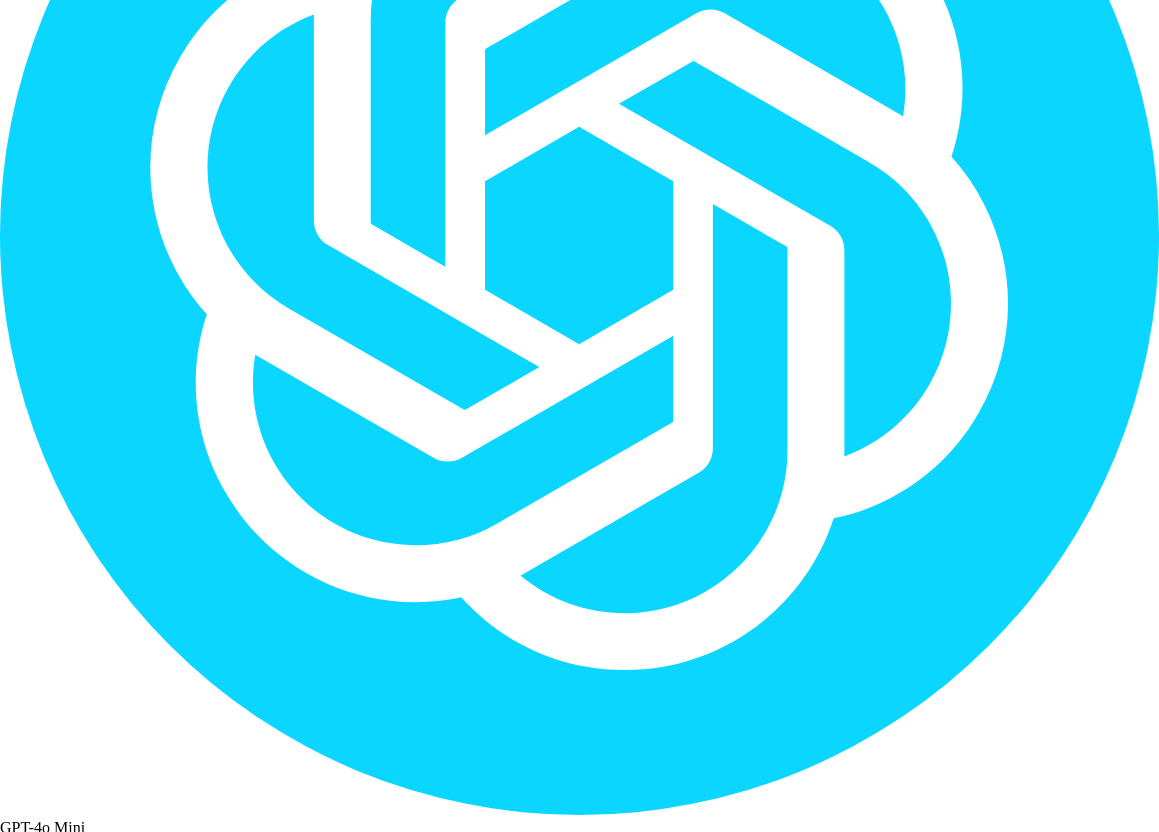 click on "An X shape Premium, ready to use images. Get unlimited access. A plus sign Members-only content added monthly A plus sign Unlimited royalty-free downloads A plus sign Illustrations  New A plus sign Enhanced legal protections yearly 66%  off monthly $12   $4 USD per month * Get  Unsplash+ * When paid annually, billed upfront  $48 Taxes where applicable. Renews automatically. Cancel anytime." at bounding box center [579, -544] 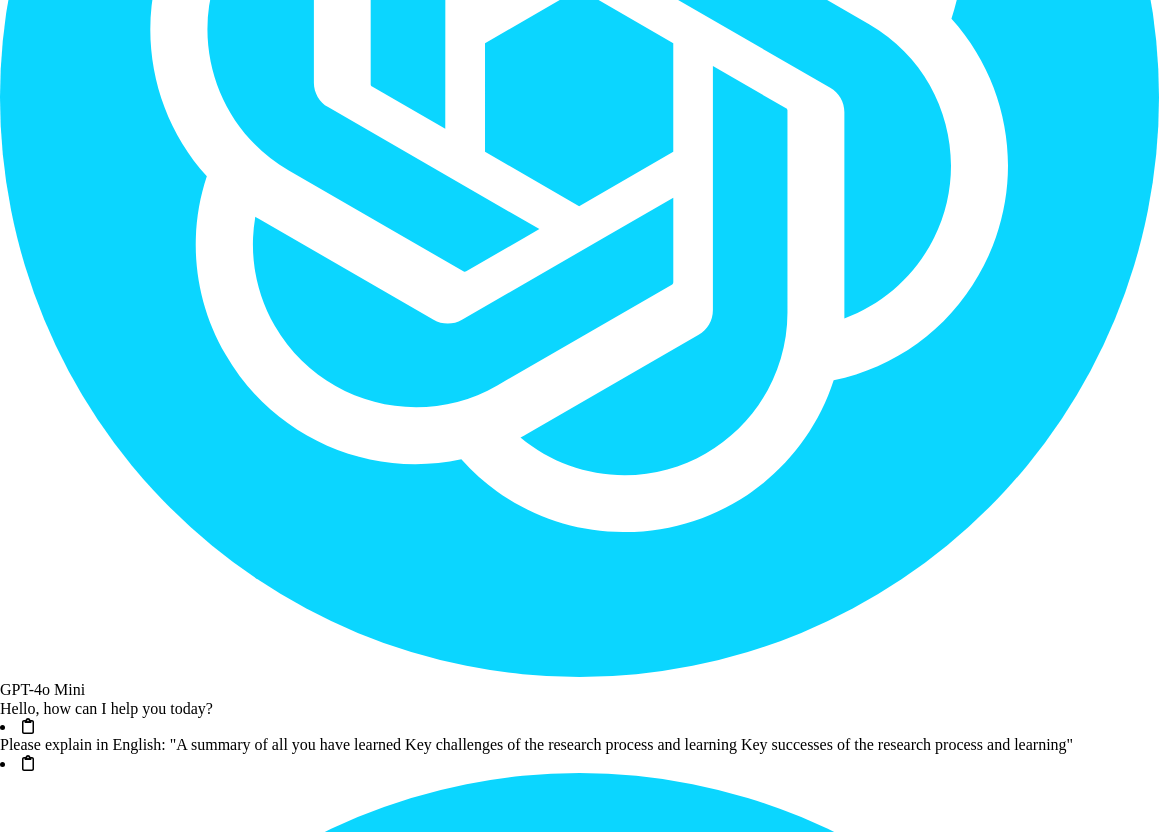 scroll, scrollTop: 86819, scrollLeft: 0, axis: vertical 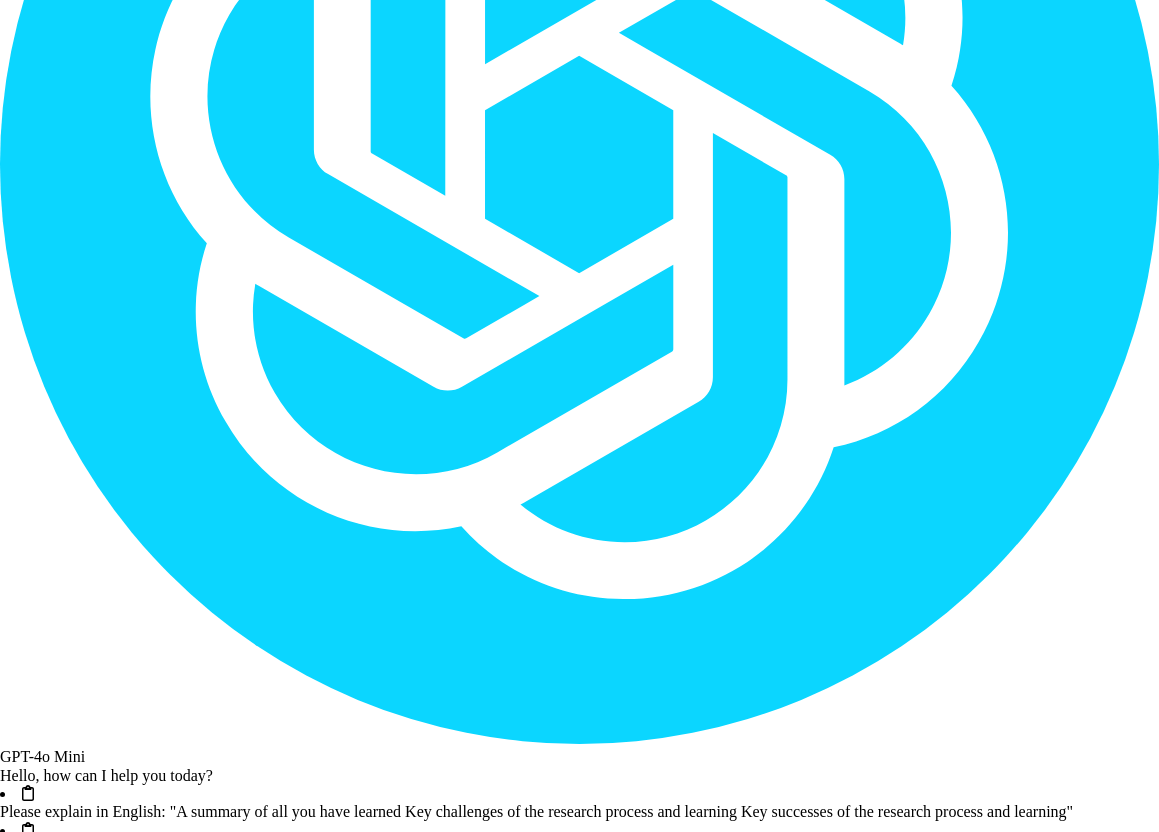 click at bounding box center [254, -4942] 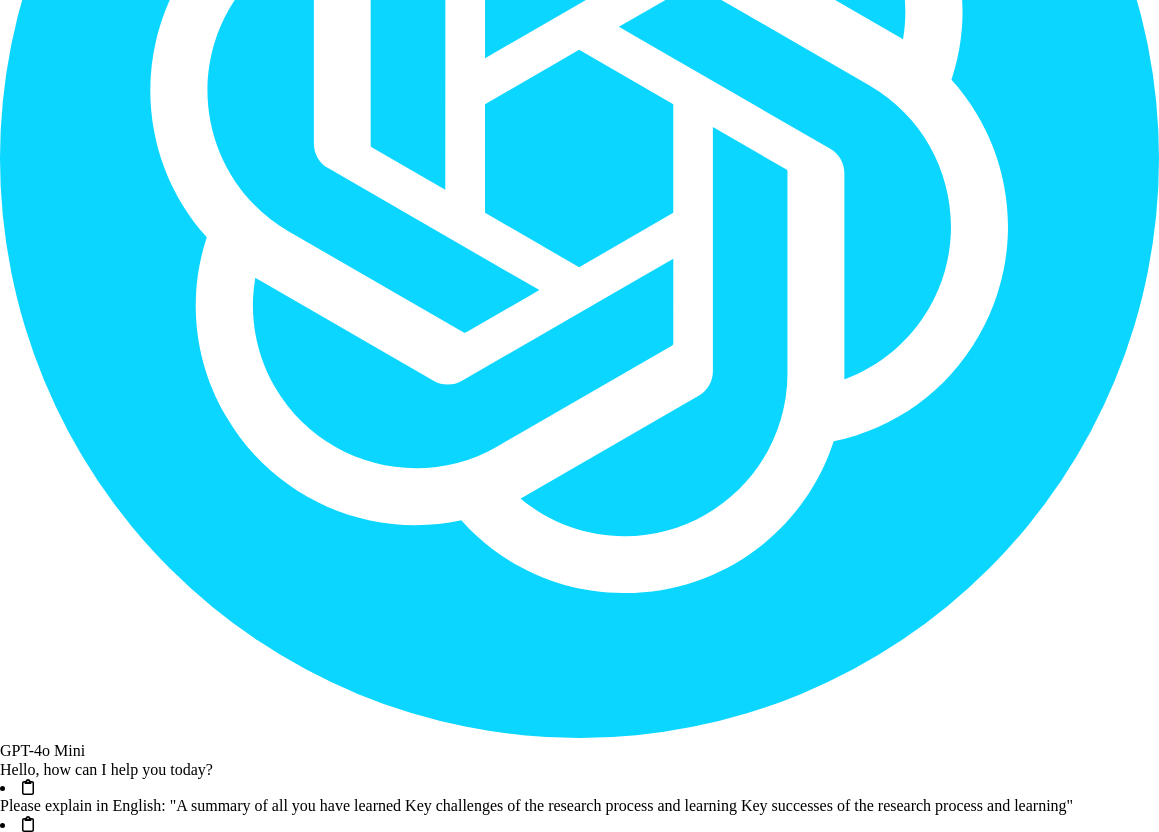 scroll, scrollTop: 88862, scrollLeft: 0, axis: vertical 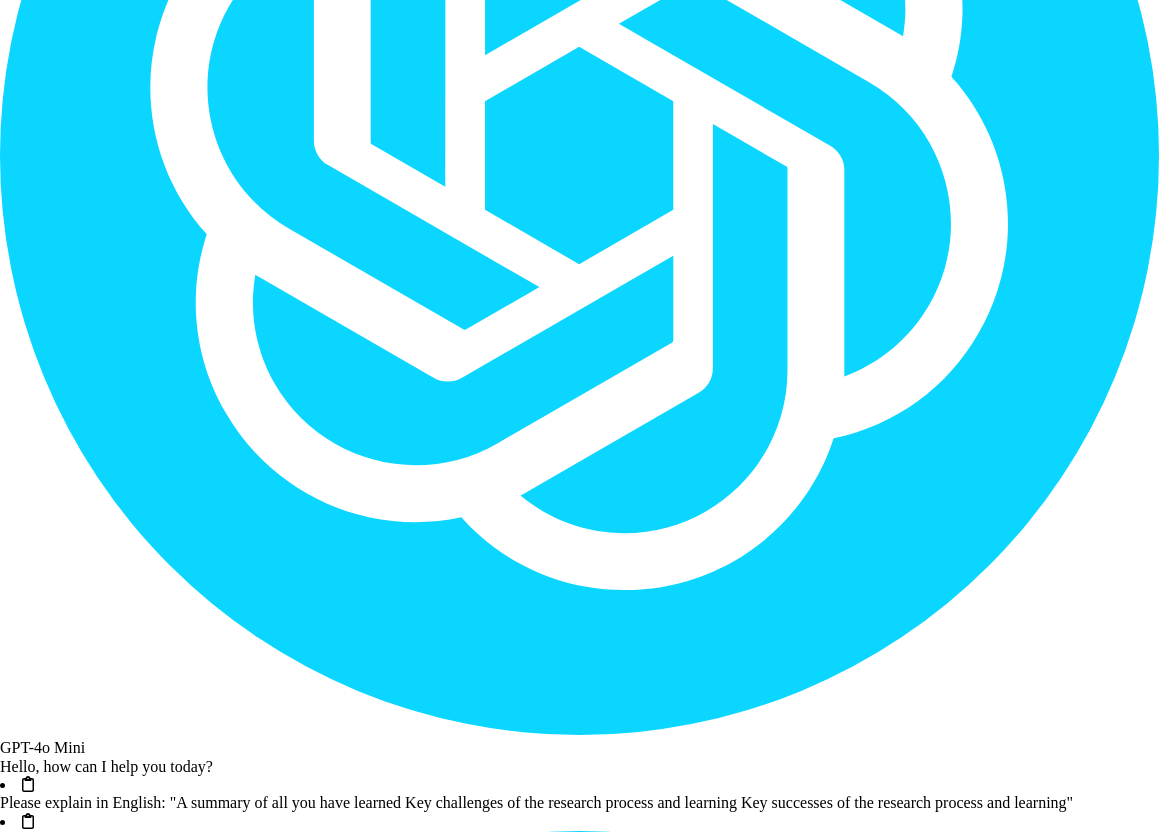 click on "Arrow pointing down" 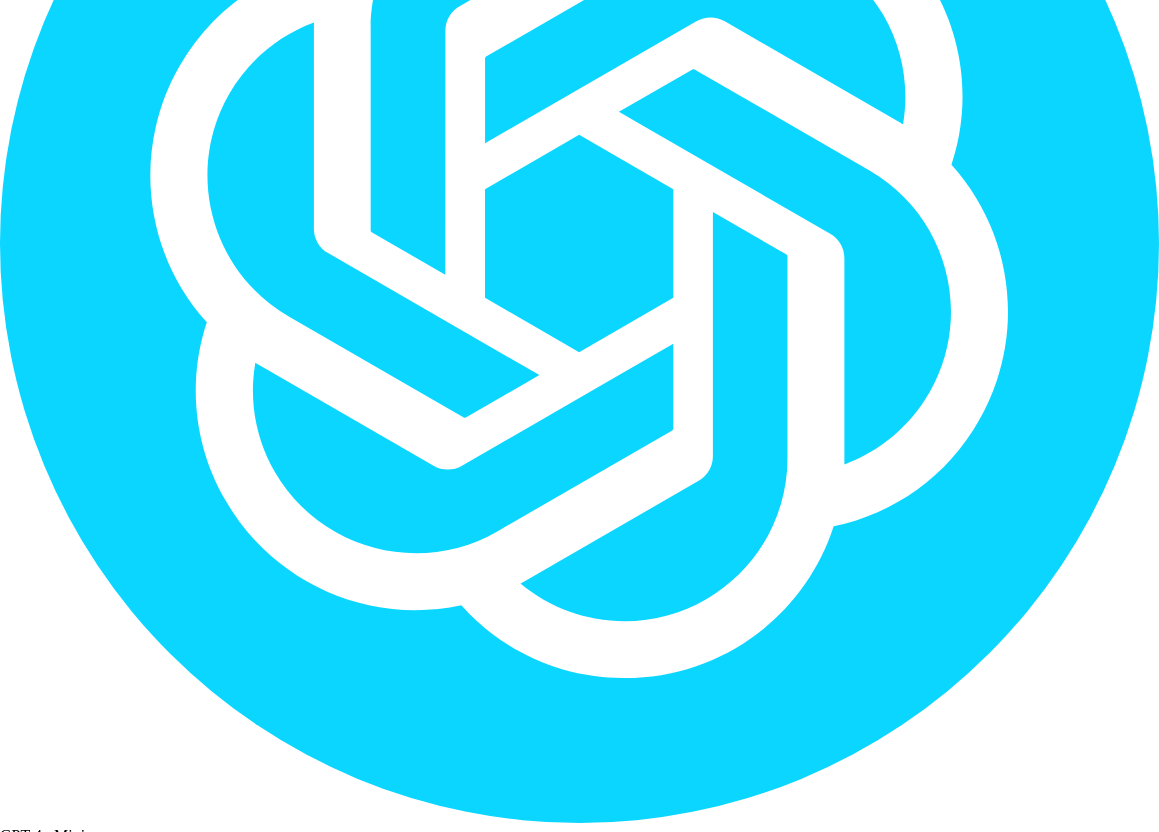 scroll, scrollTop: 88769, scrollLeft: 0, axis: vertical 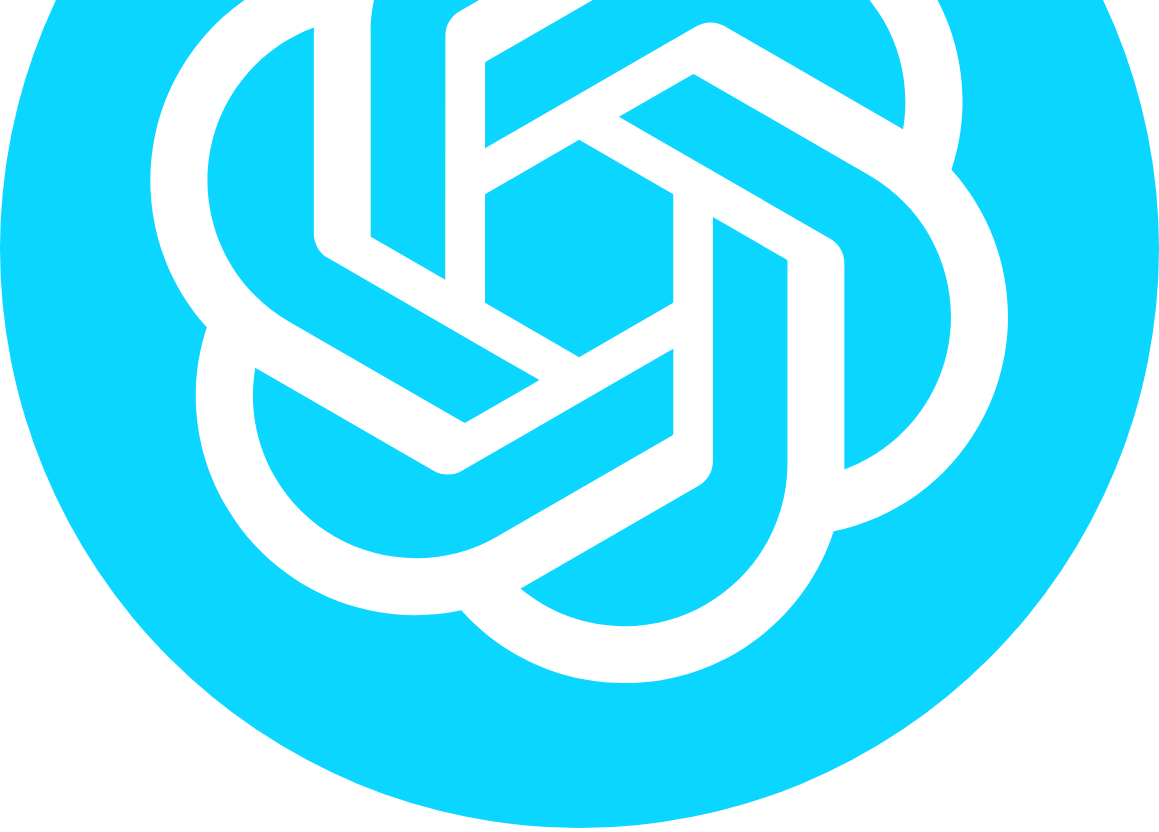 click on "Arrow pointing down" 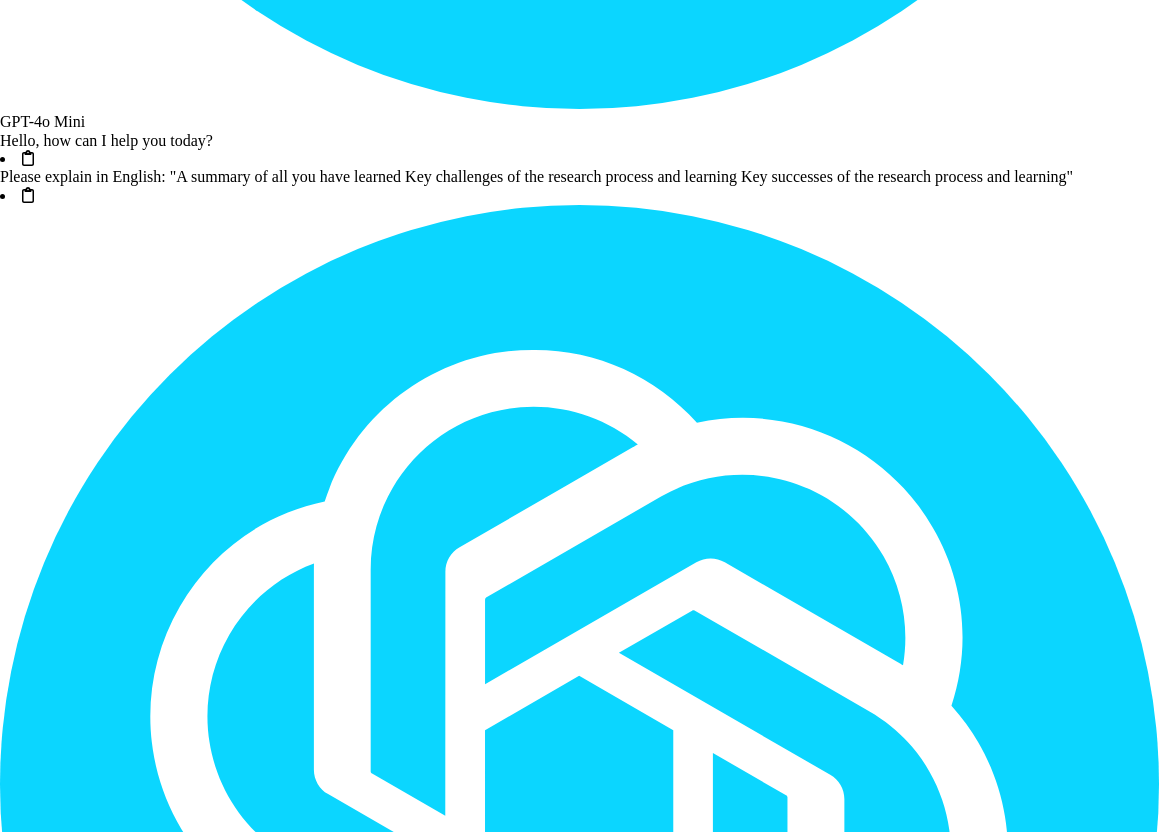 scroll, scrollTop: 102880, scrollLeft: 0, axis: vertical 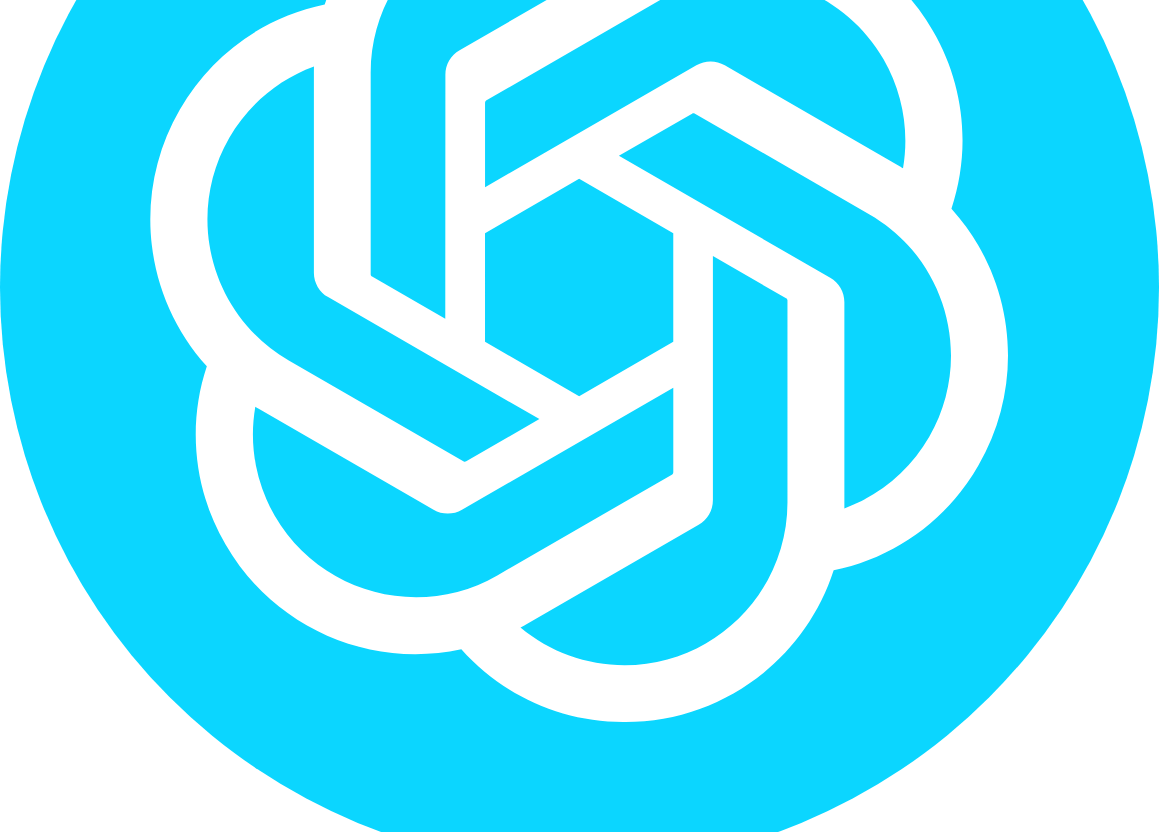 click on "An X shape" 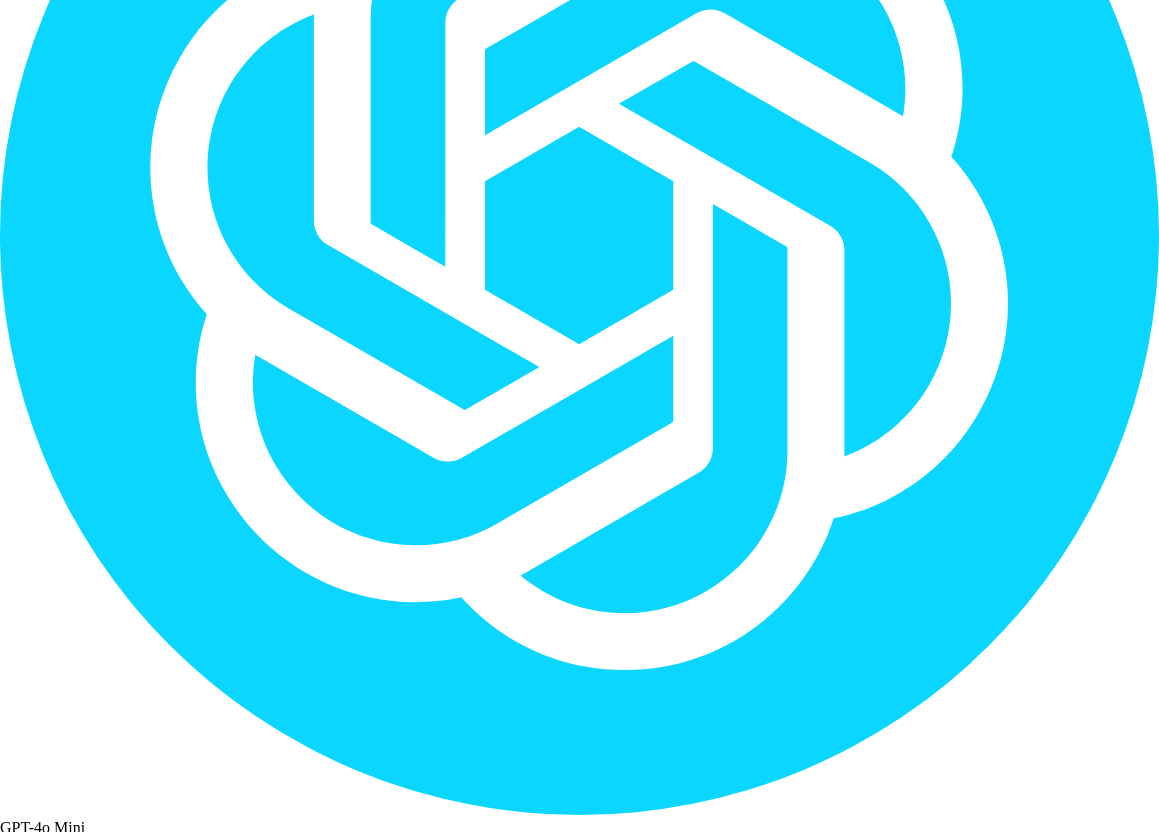 type on "*******" 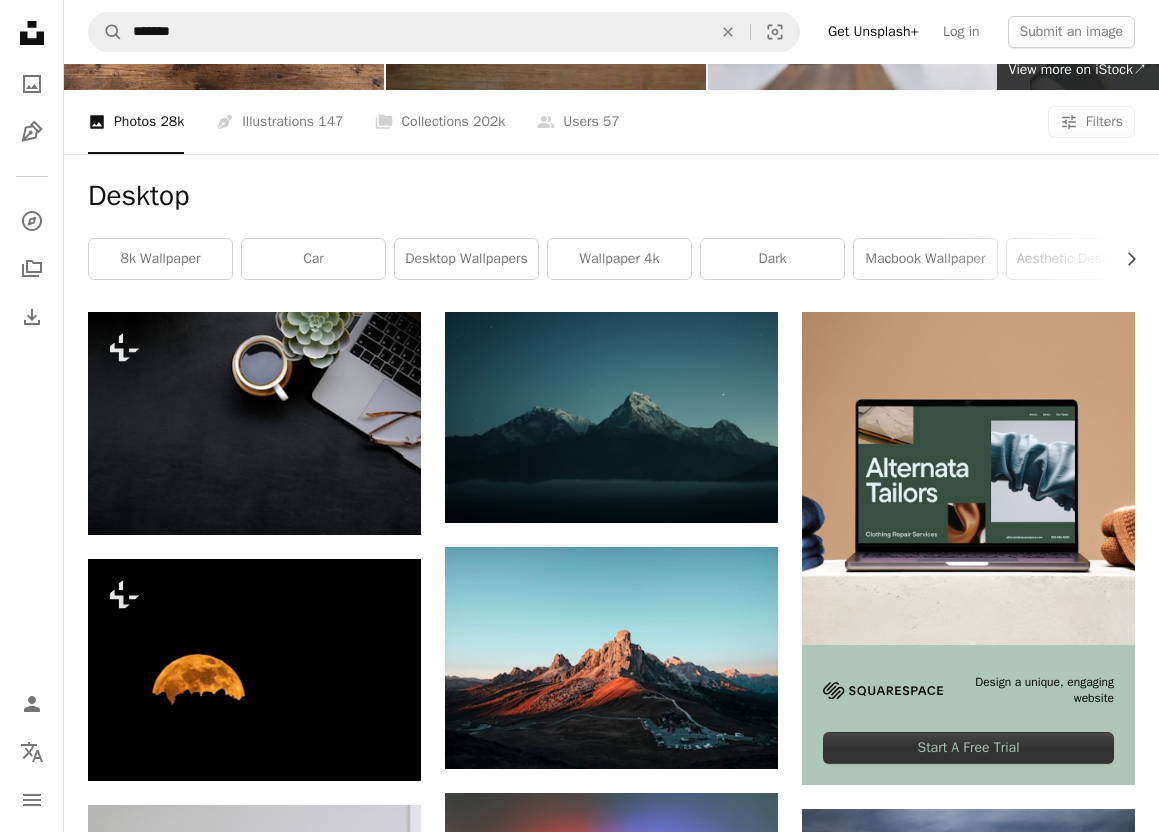scroll, scrollTop: 248, scrollLeft: 0, axis: vertical 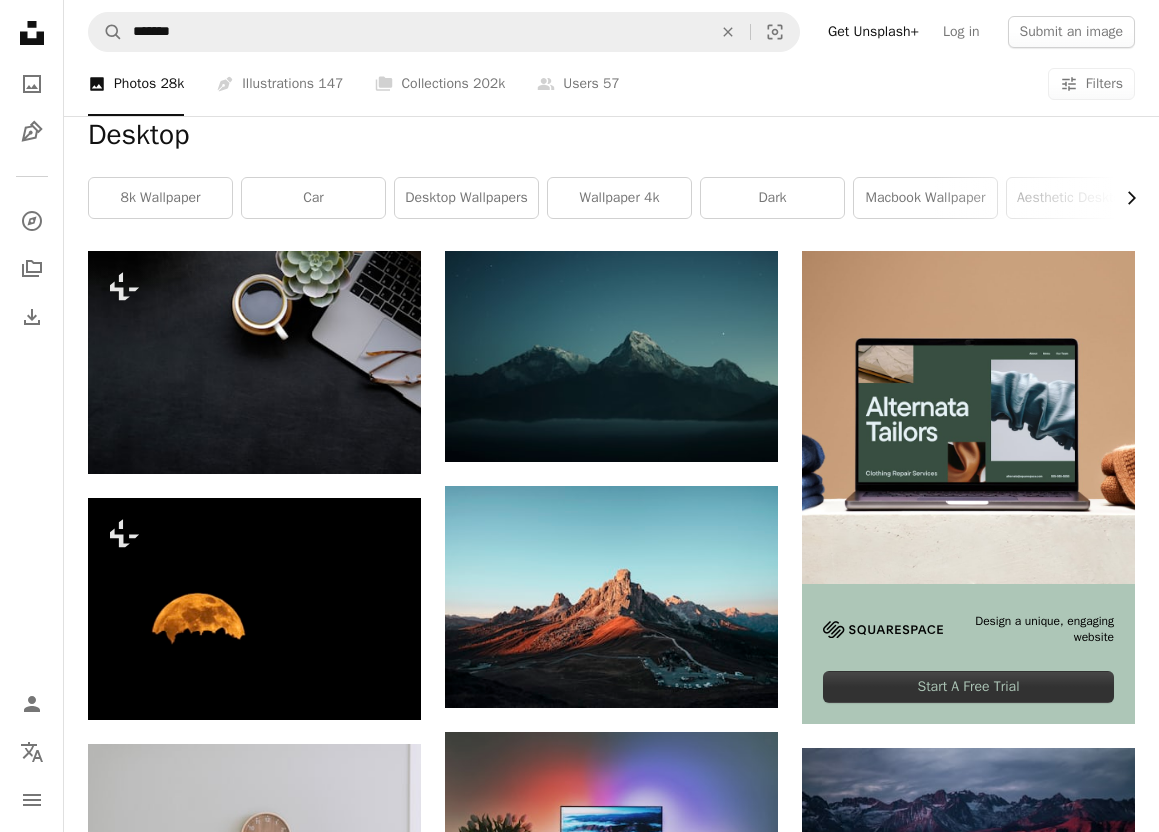 click on "Chevron right" 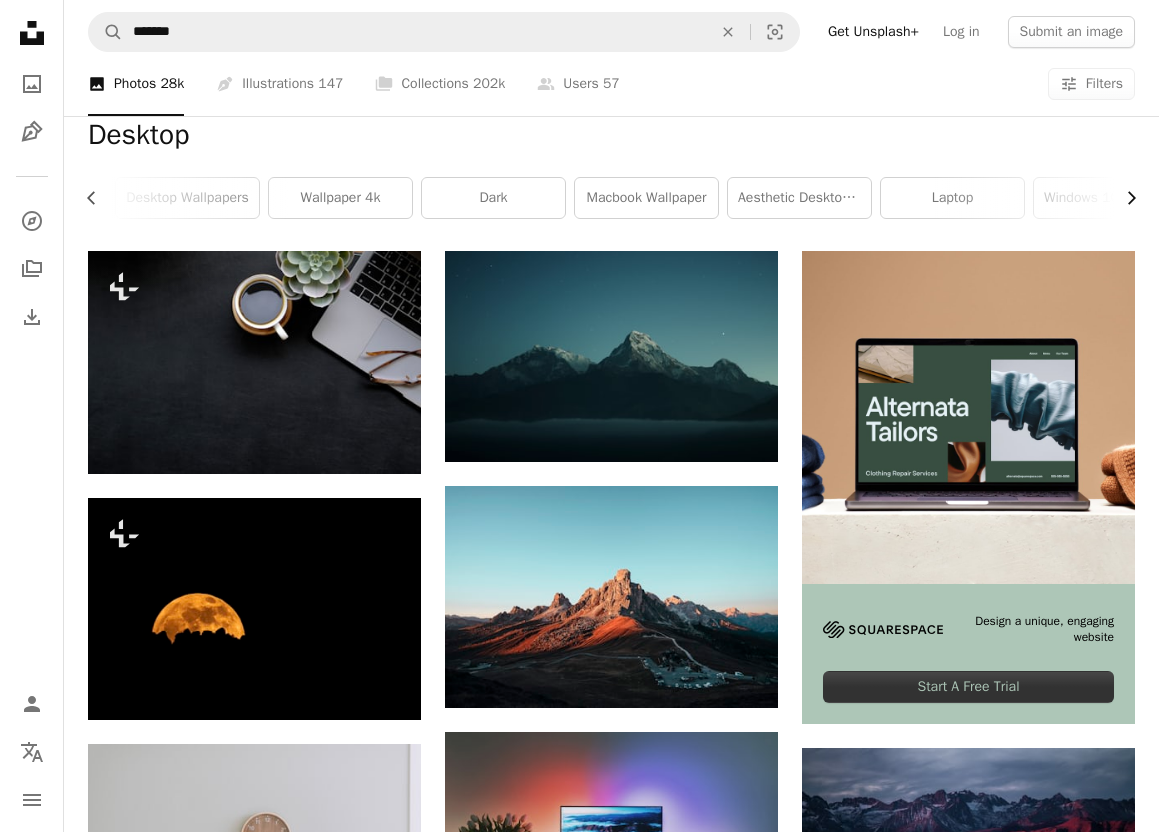 scroll, scrollTop: 0, scrollLeft: 300, axis: horizontal 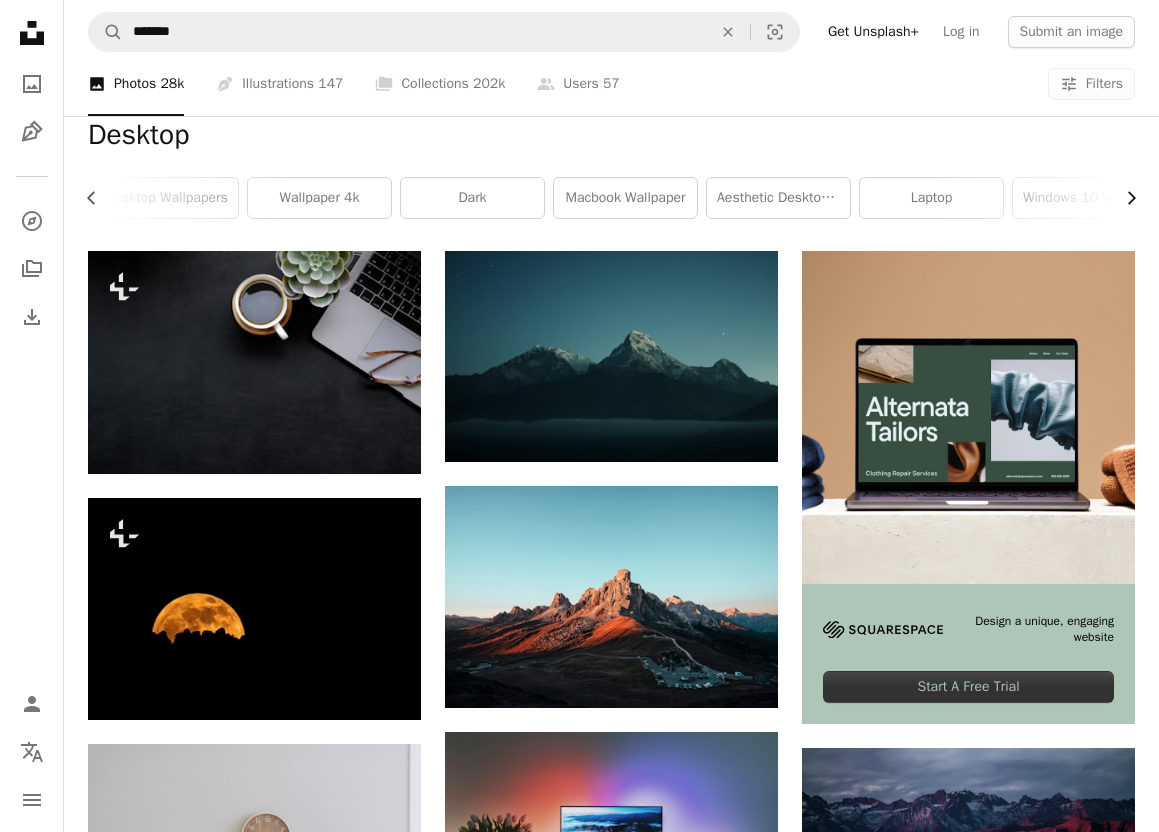 click 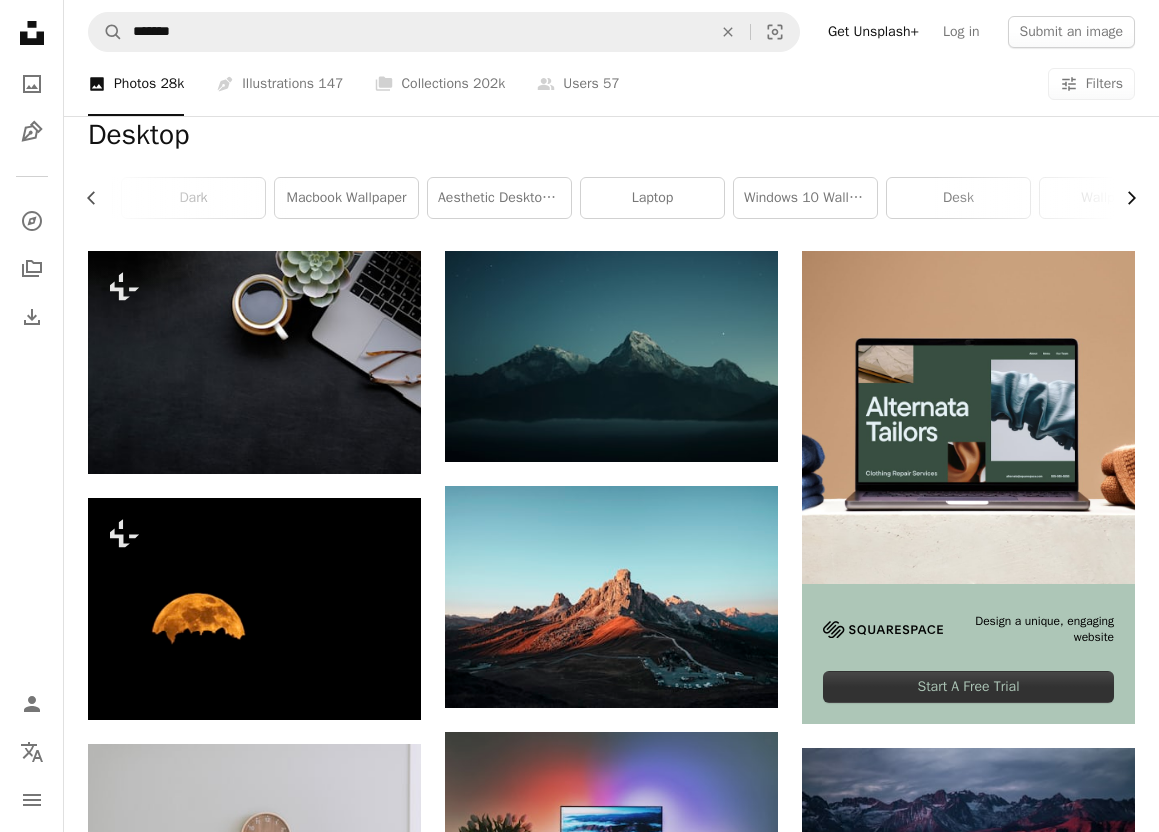 scroll, scrollTop: 0, scrollLeft: 600, axis: horizontal 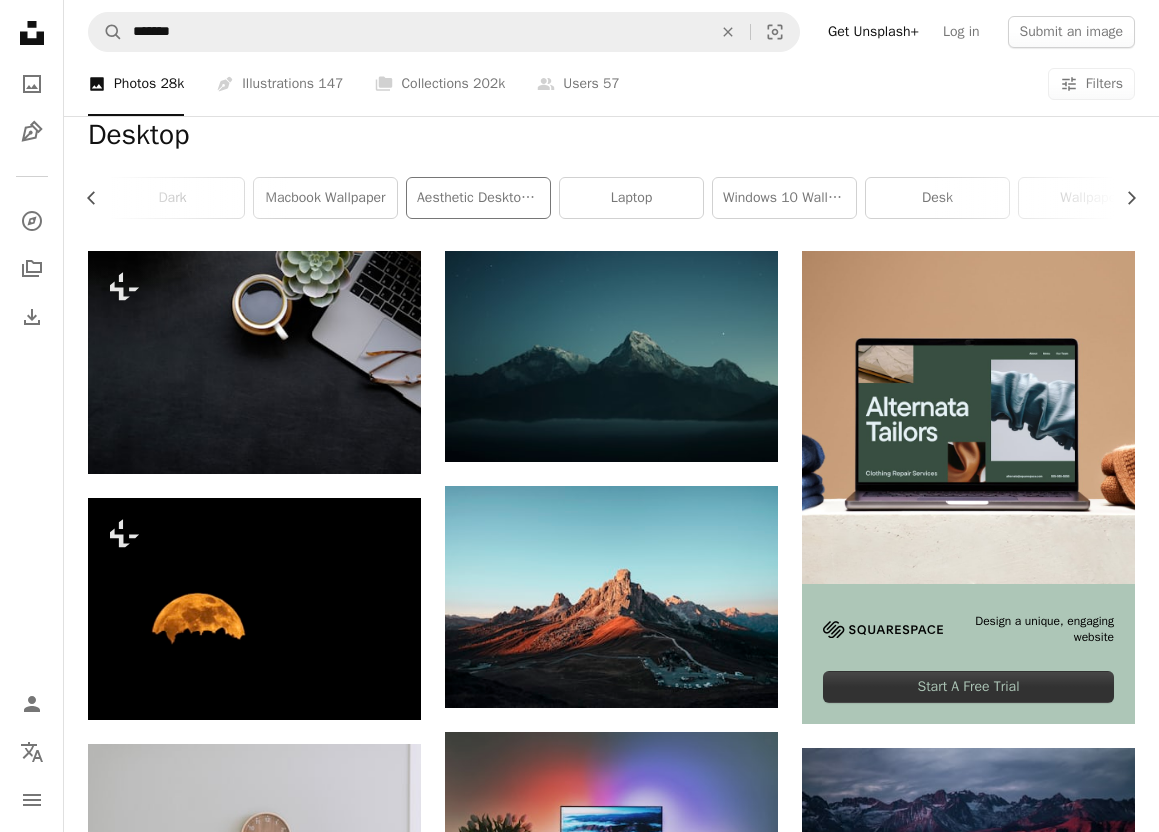 click on "aesthetic desktop wallpaper" at bounding box center (478, 198) 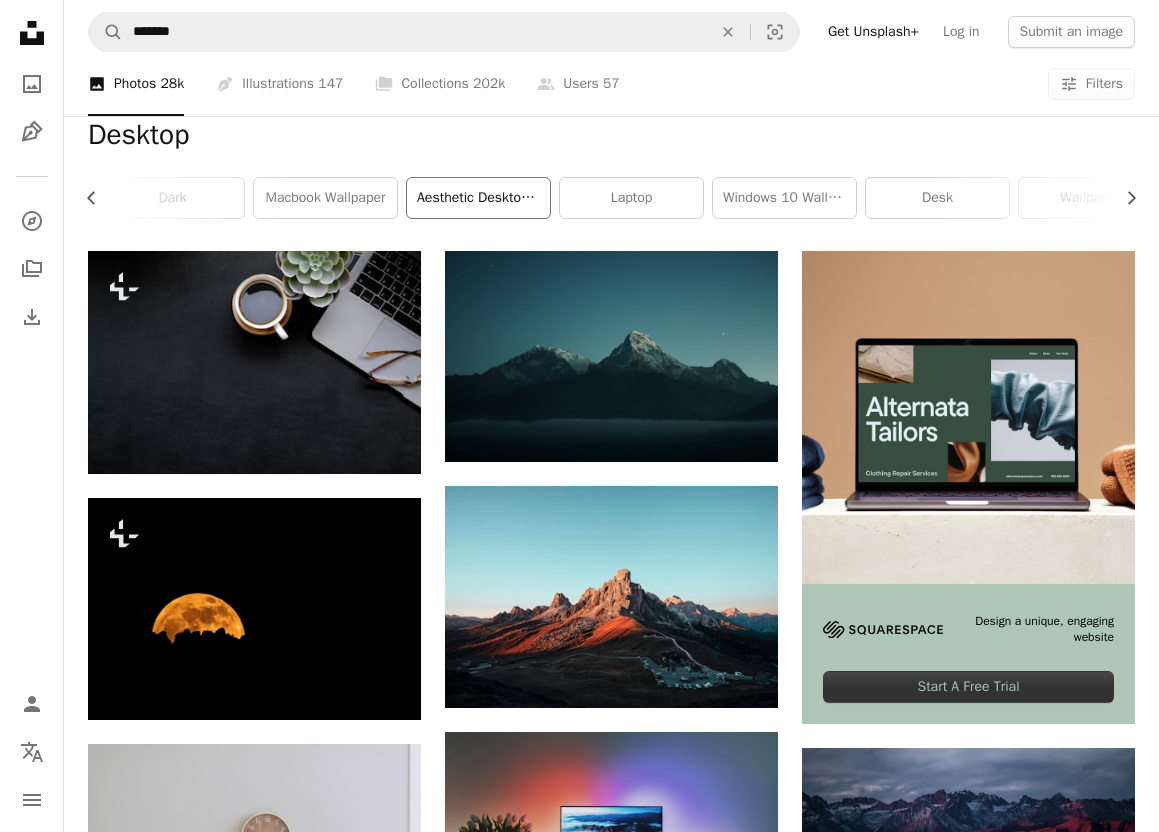 click on "aesthetic desktop wallpaper" at bounding box center [478, 198] 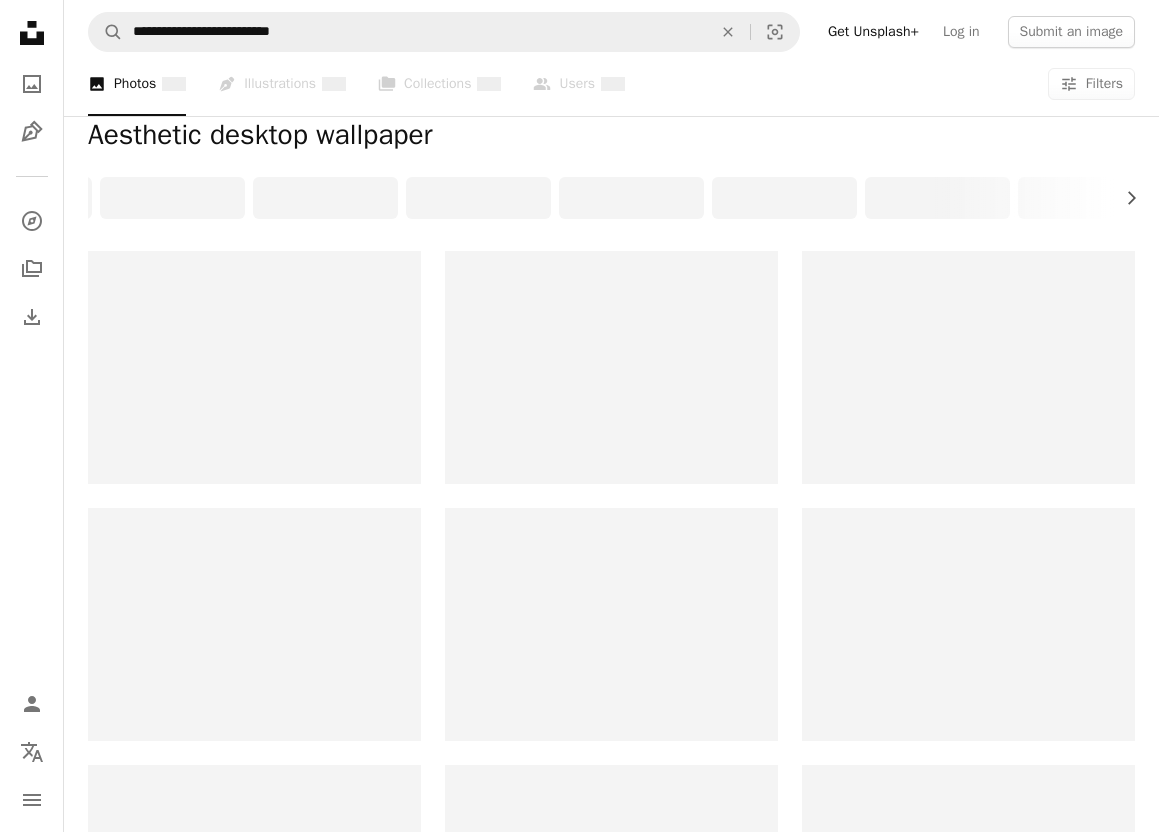 scroll, scrollTop: 0, scrollLeft: 0, axis: both 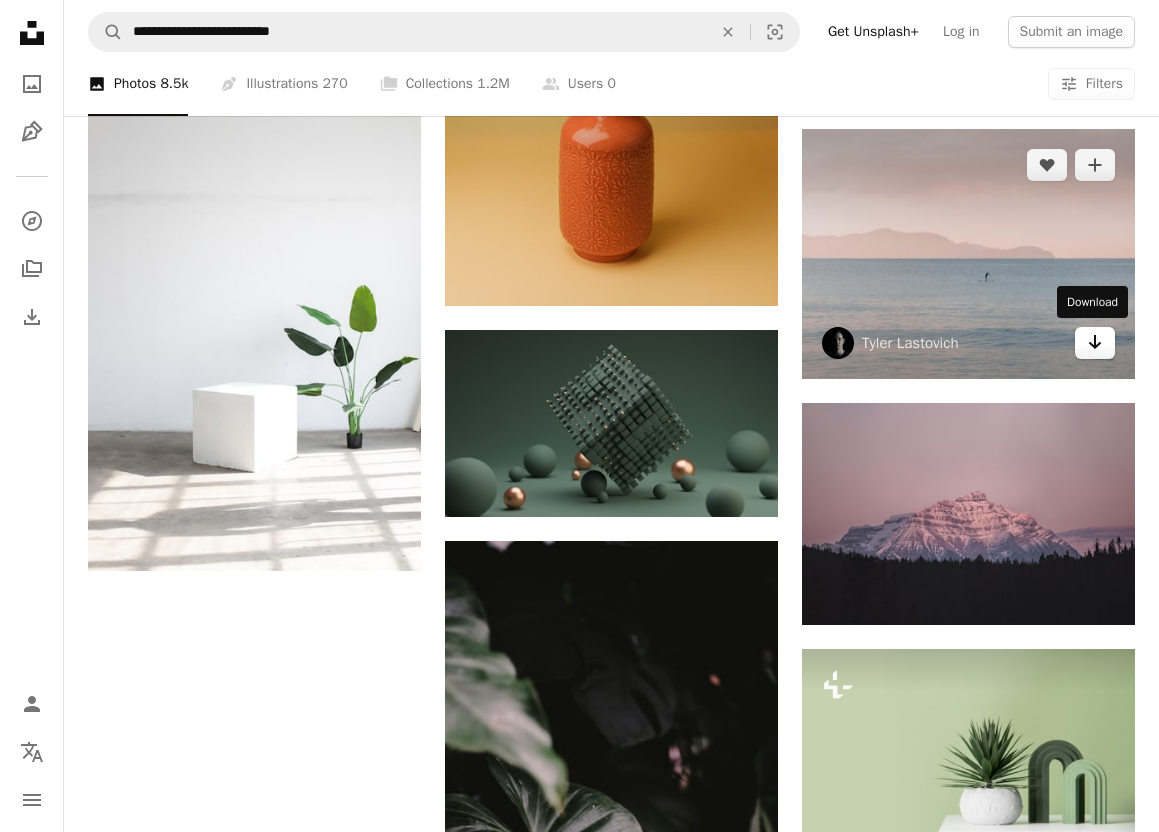 click on "Arrow pointing down" 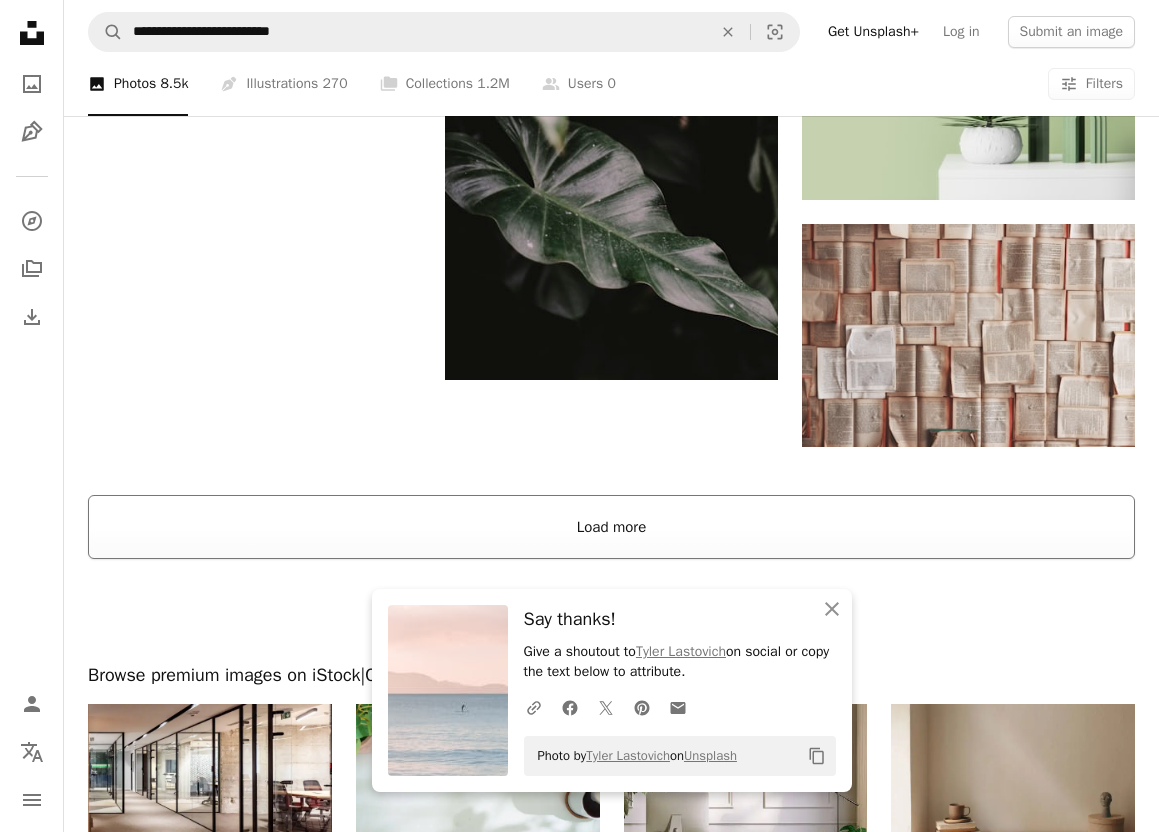 scroll, scrollTop: 2279, scrollLeft: 0, axis: vertical 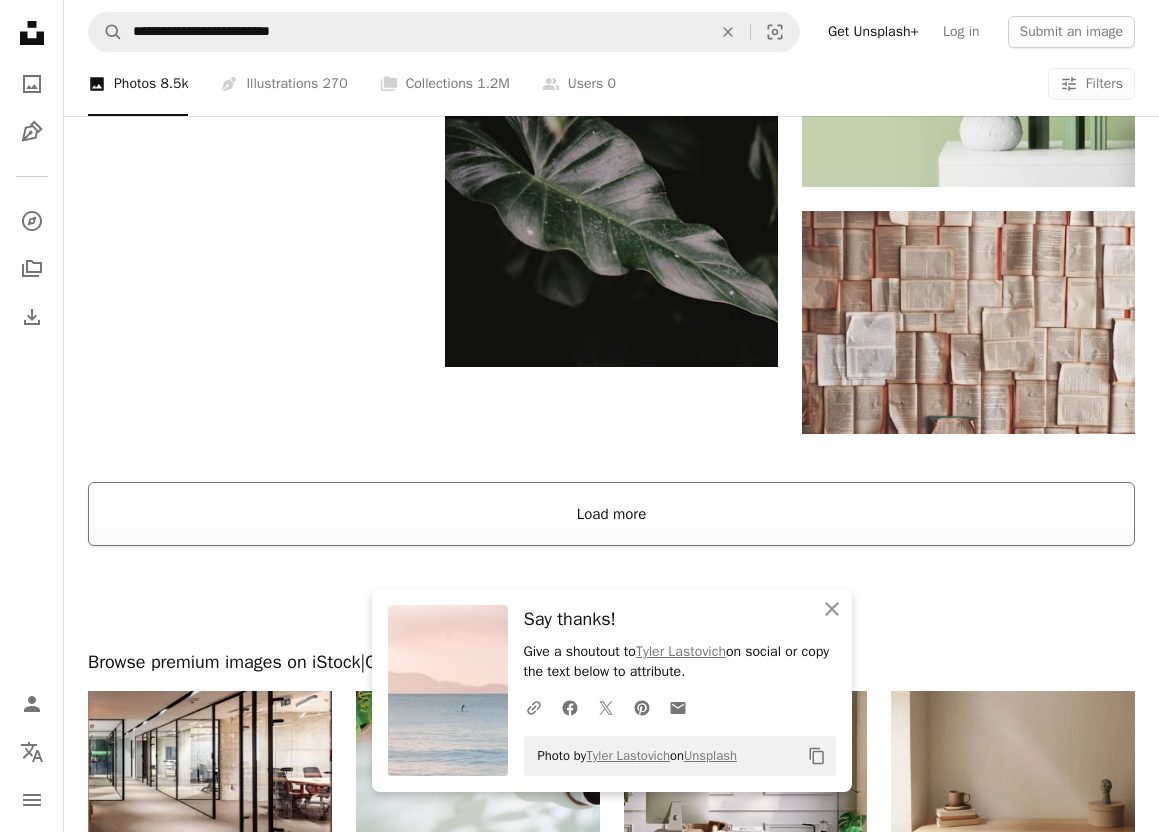 click on "Load more" at bounding box center [611, 514] 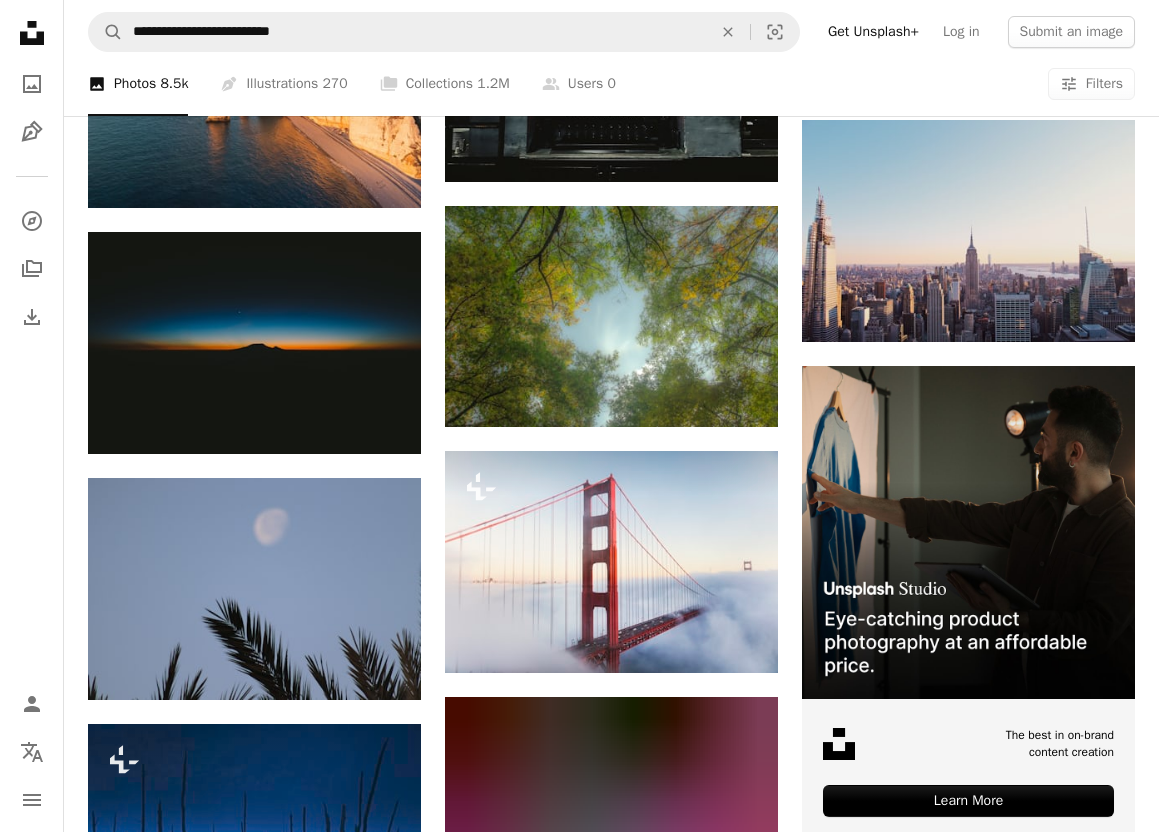 scroll, scrollTop: 5236, scrollLeft: 0, axis: vertical 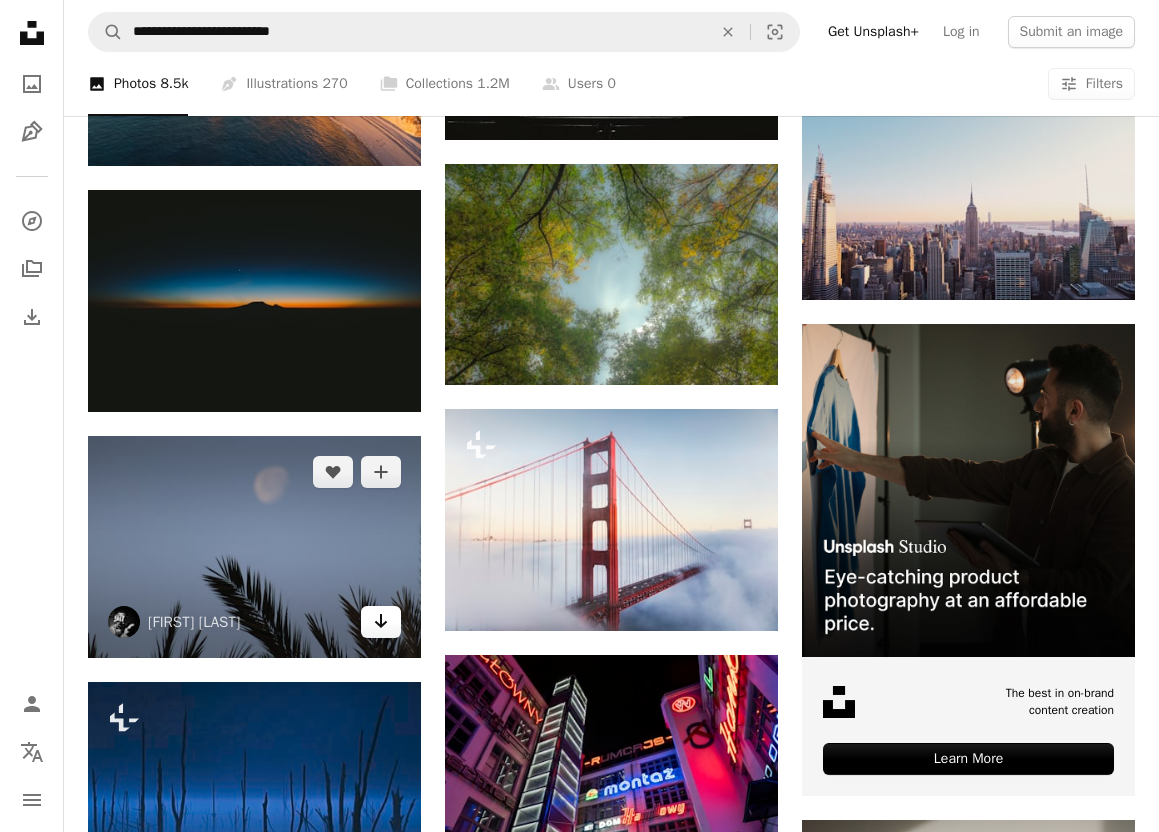 click on "Arrow pointing down" 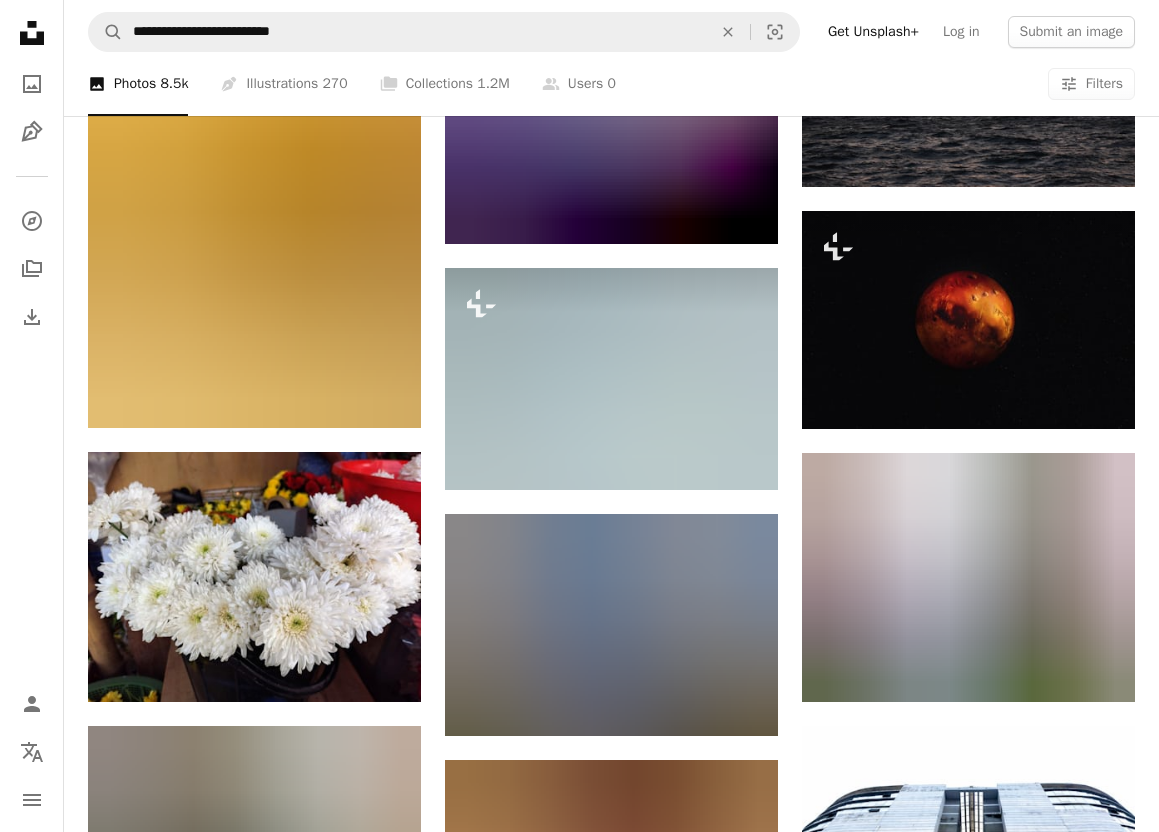 scroll, scrollTop: 53968, scrollLeft: 0, axis: vertical 